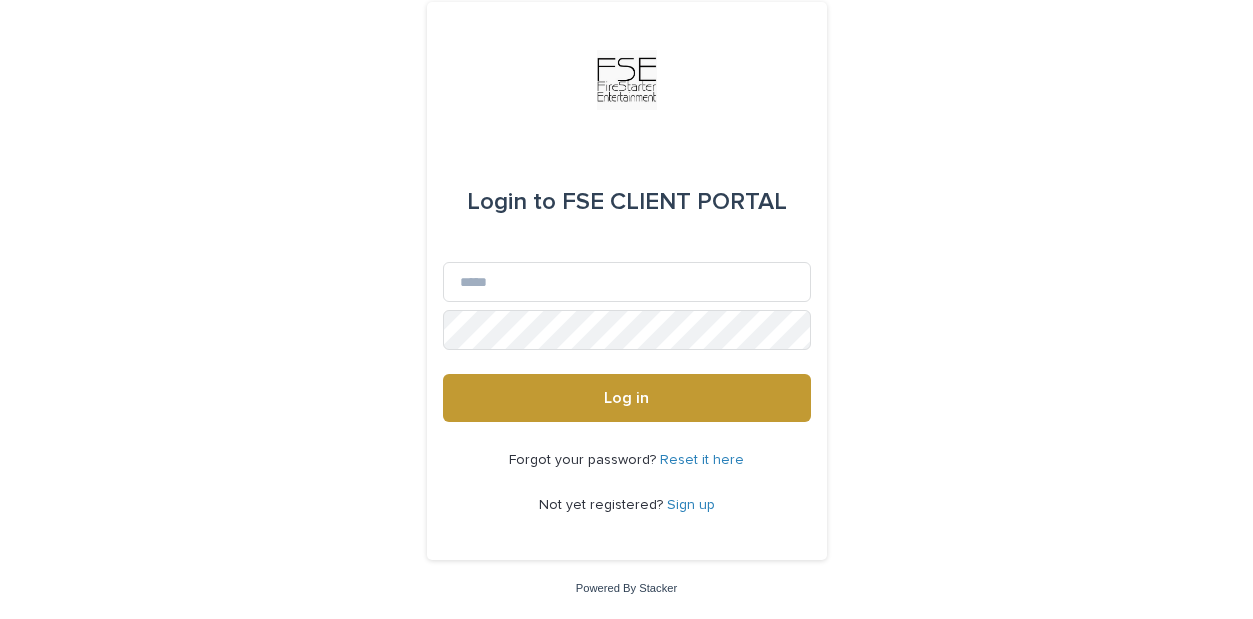 scroll, scrollTop: 0, scrollLeft: 0, axis: both 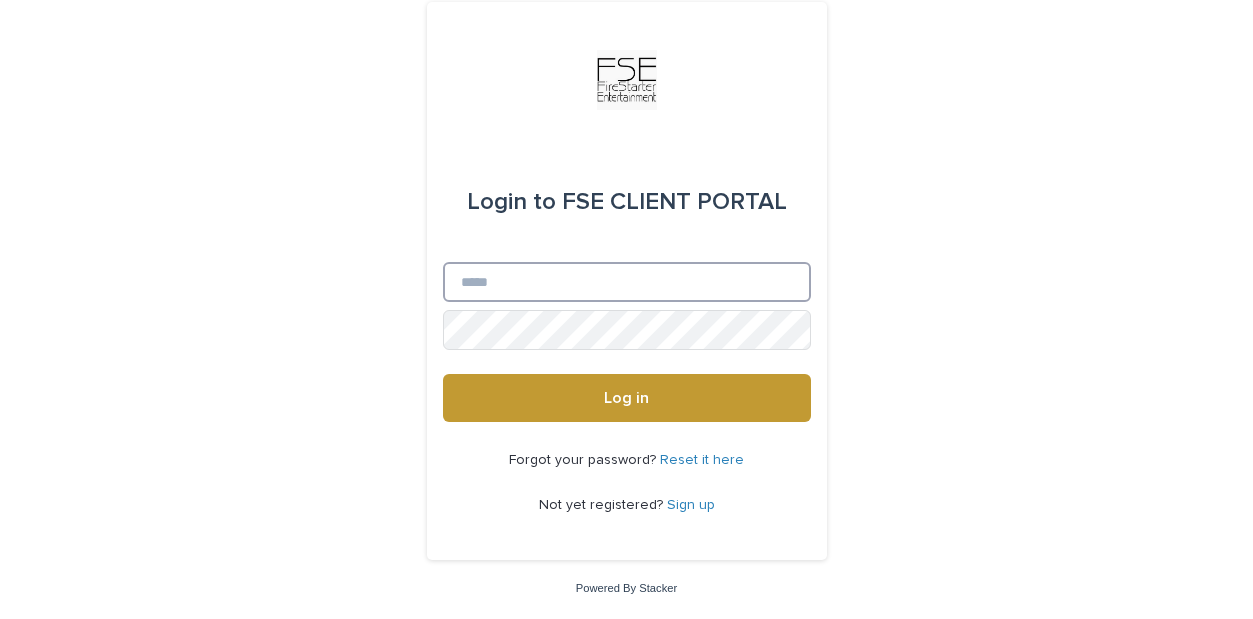 click on "Email" at bounding box center [627, 282] 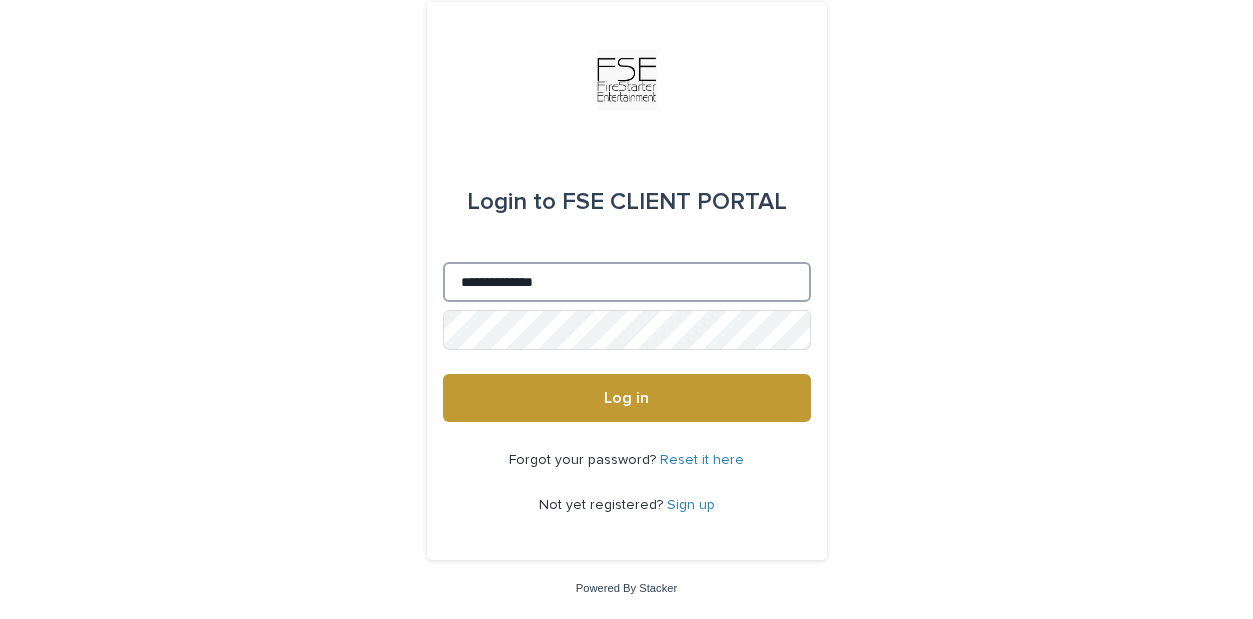 click on "**********" at bounding box center [627, 282] 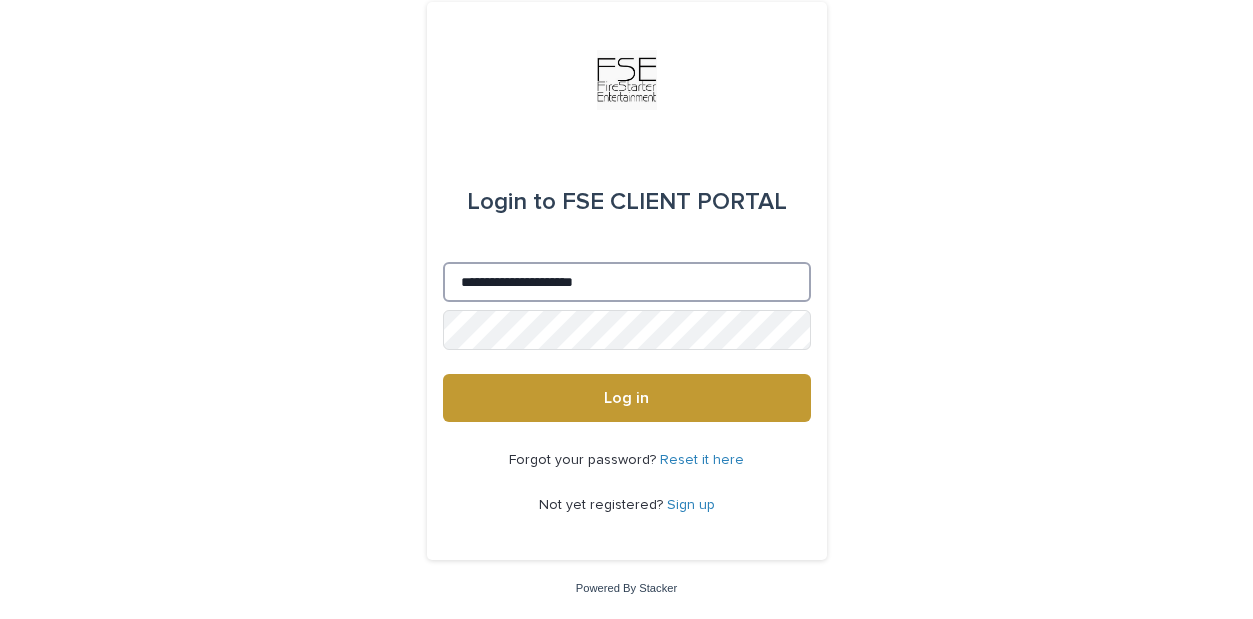 click on "**********" at bounding box center (627, 282) 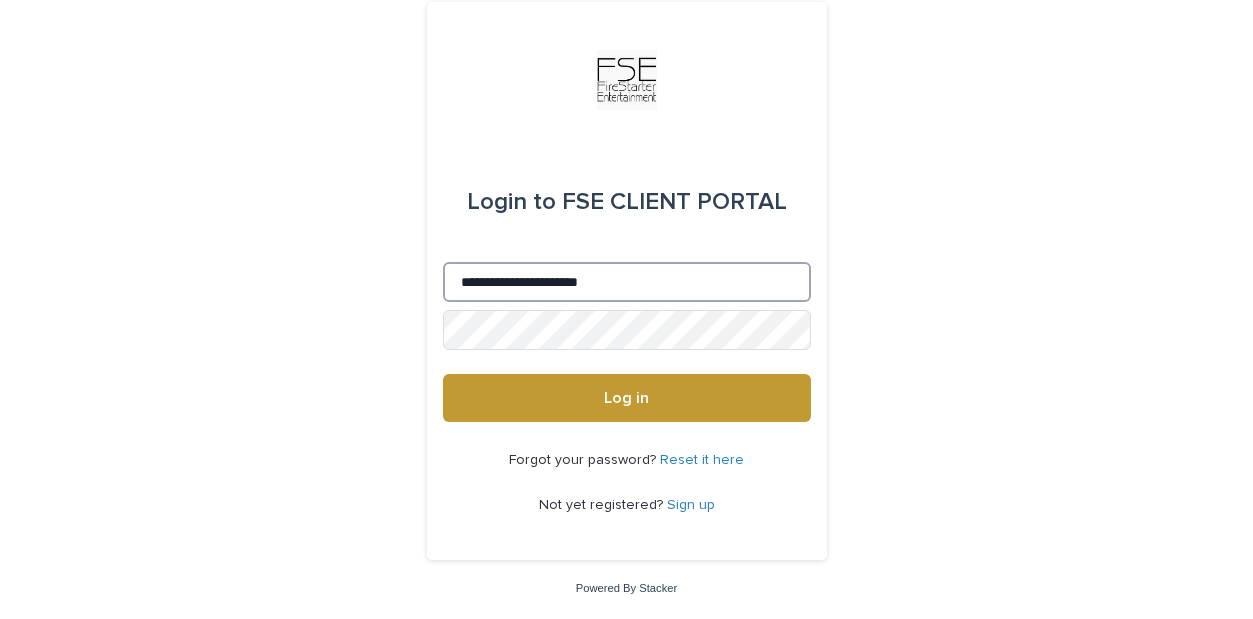 type on "**********" 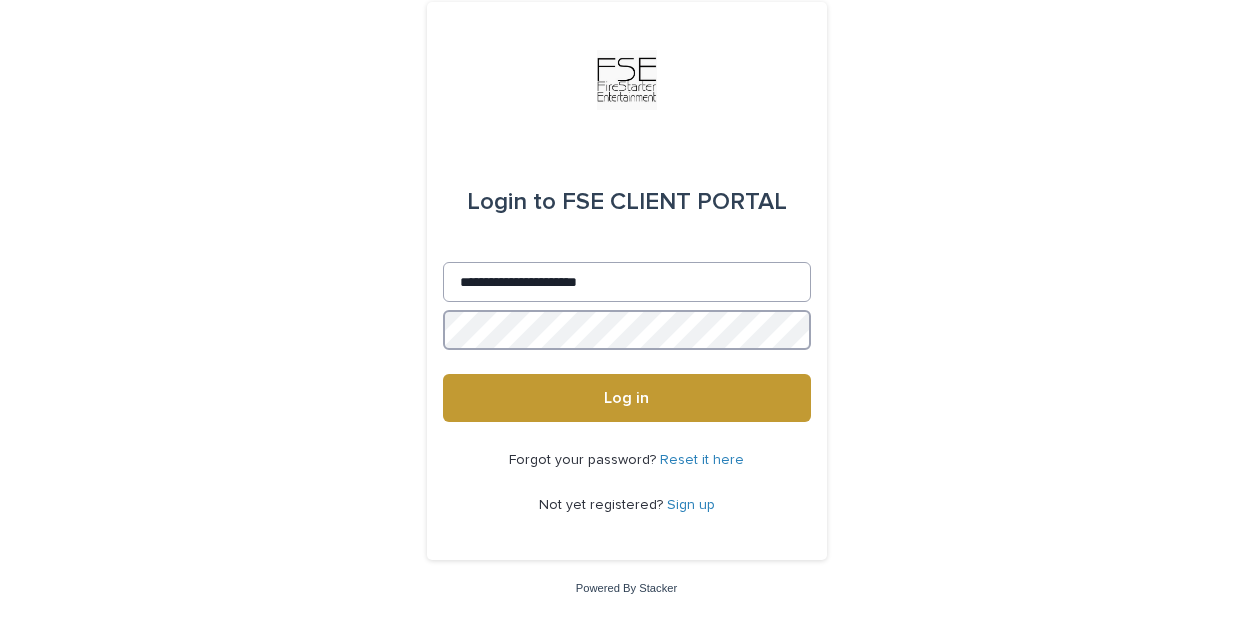 click on "Log in" at bounding box center (627, 398) 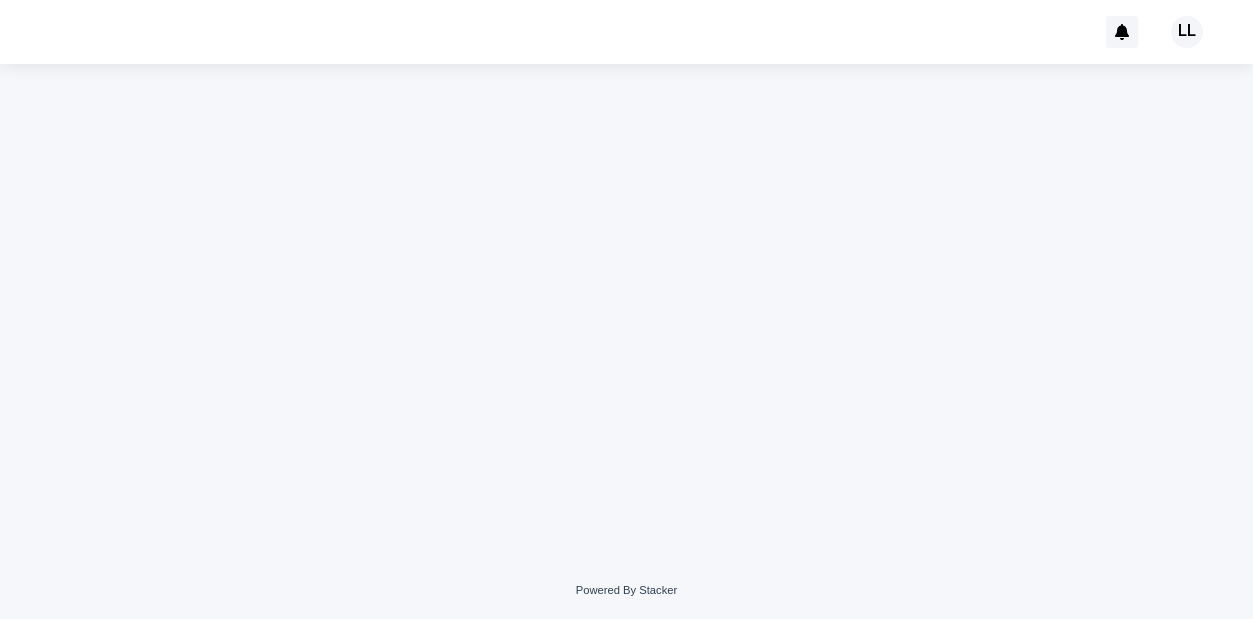 scroll, scrollTop: 0, scrollLeft: 0, axis: both 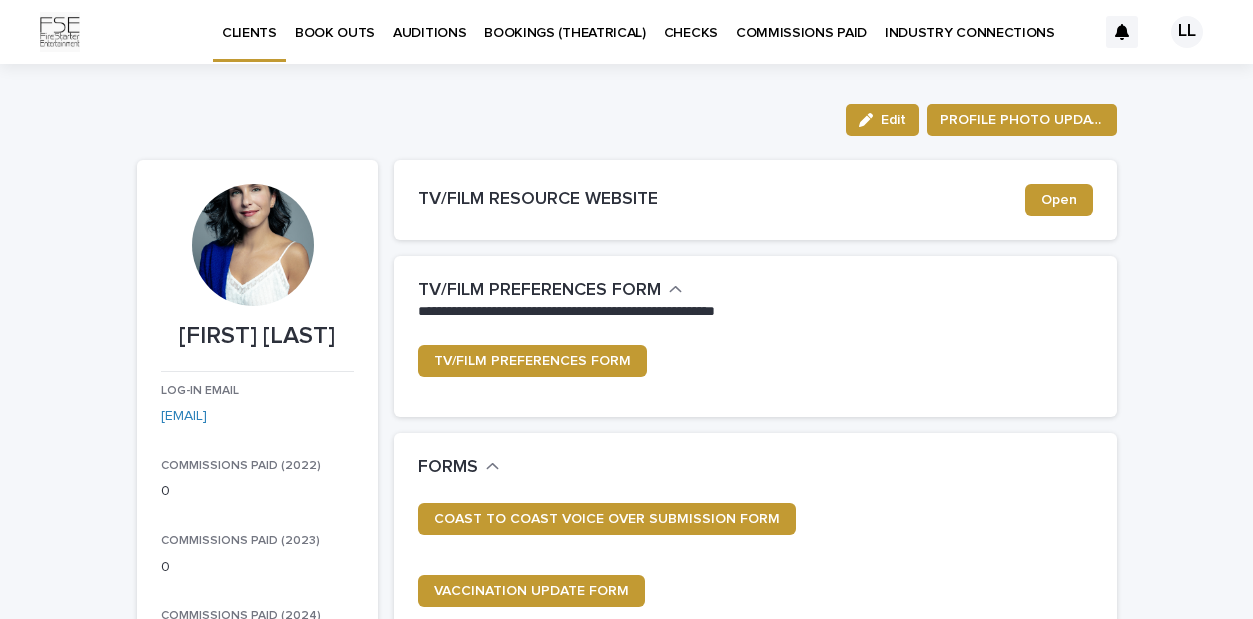 click on "BOOK OUTS" at bounding box center [335, 21] 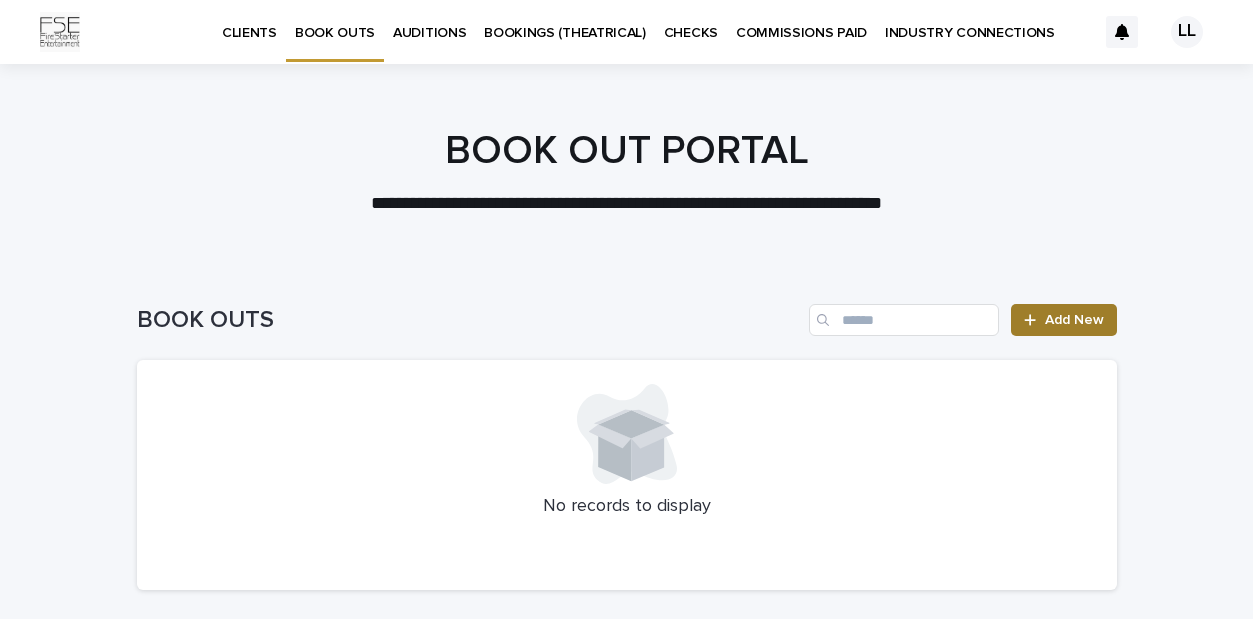 click on "Add New" at bounding box center [1063, 320] 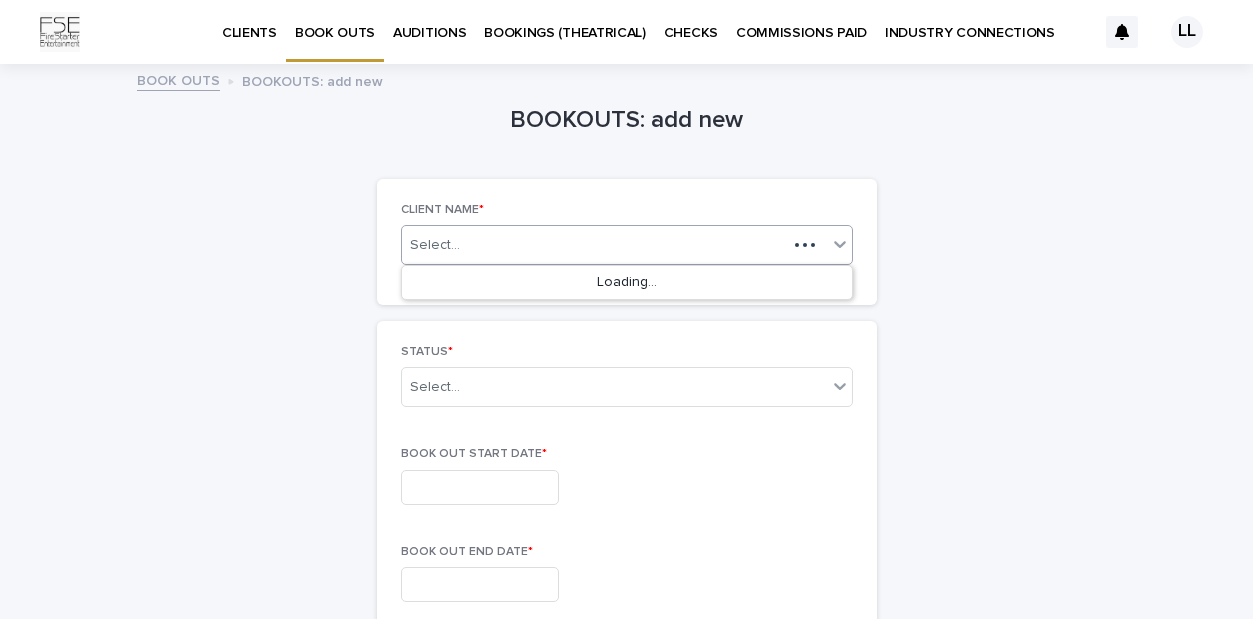 click on "Select..." at bounding box center (594, 245) 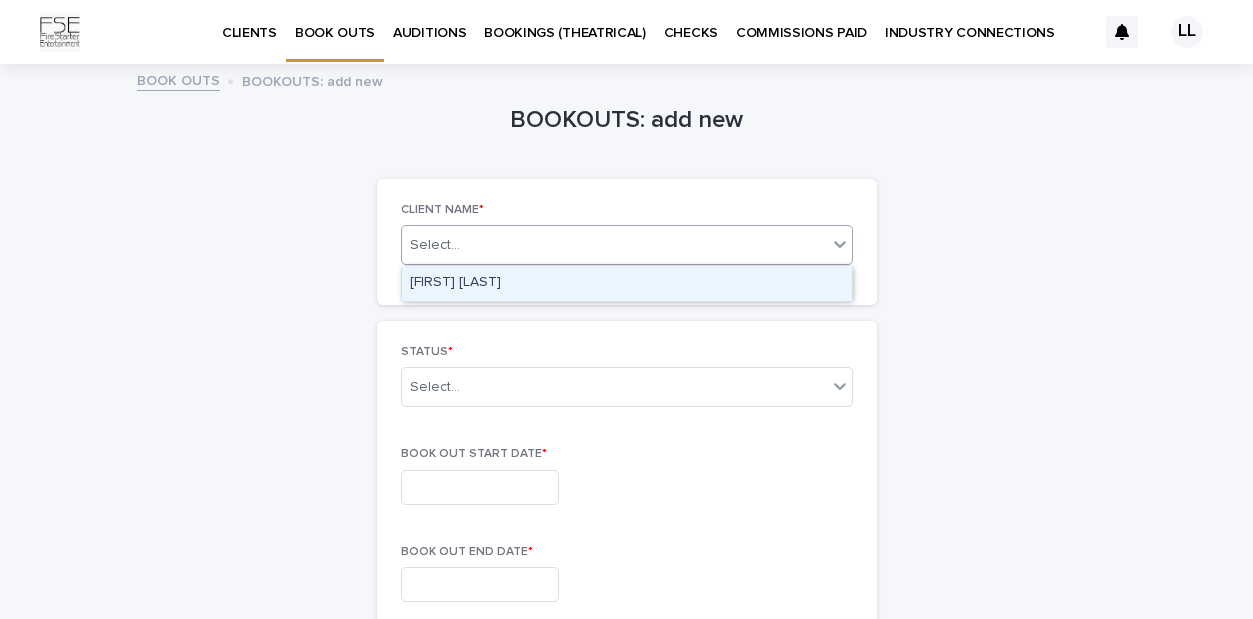 click on "[FIRST] [LAST]" at bounding box center [627, 283] 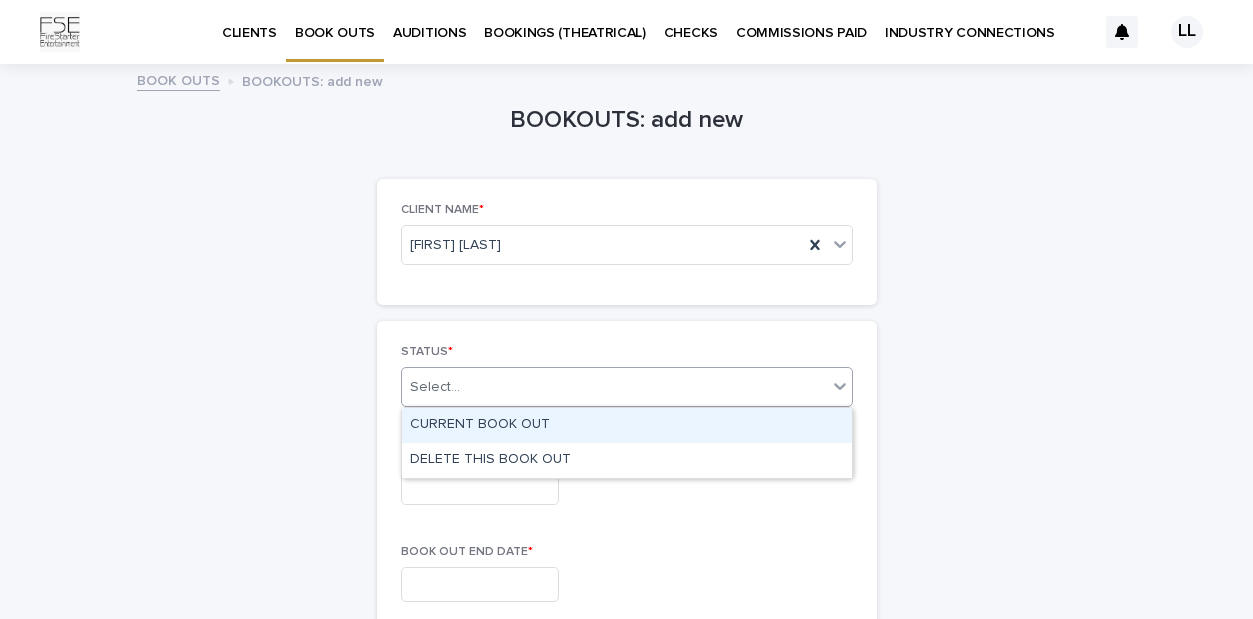 click on "Select..." at bounding box center (435, 387) 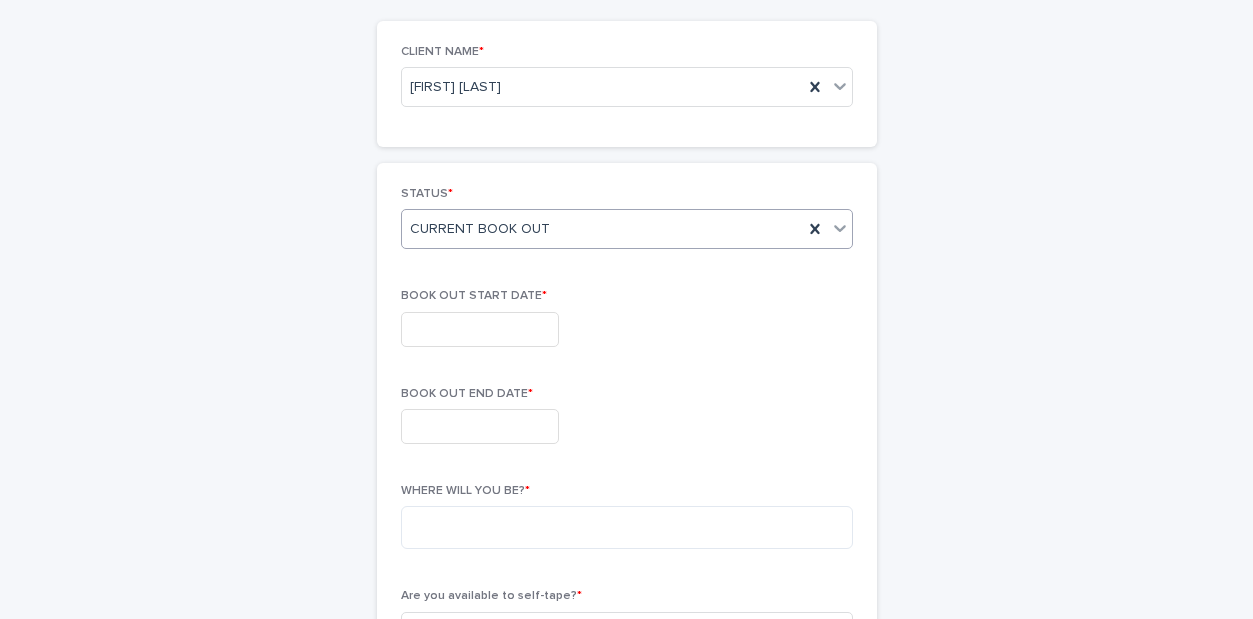 scroll, scrollTop: 202, scrollLeft: 0, axis: vertical 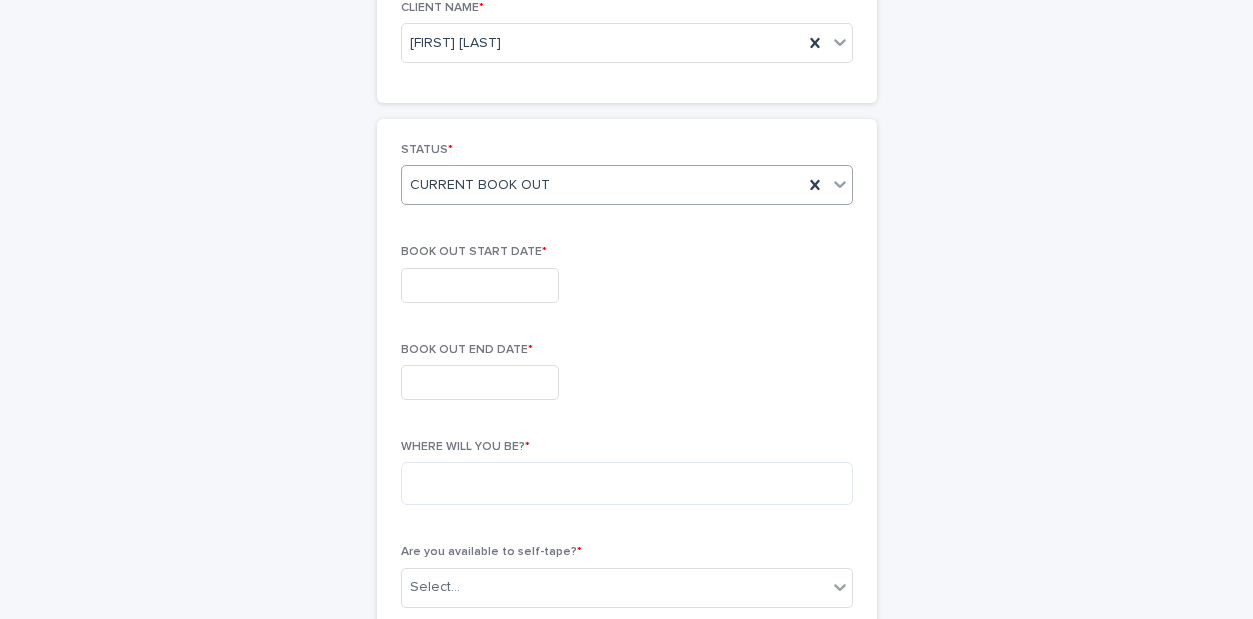 click at bounding box center (480, 285) 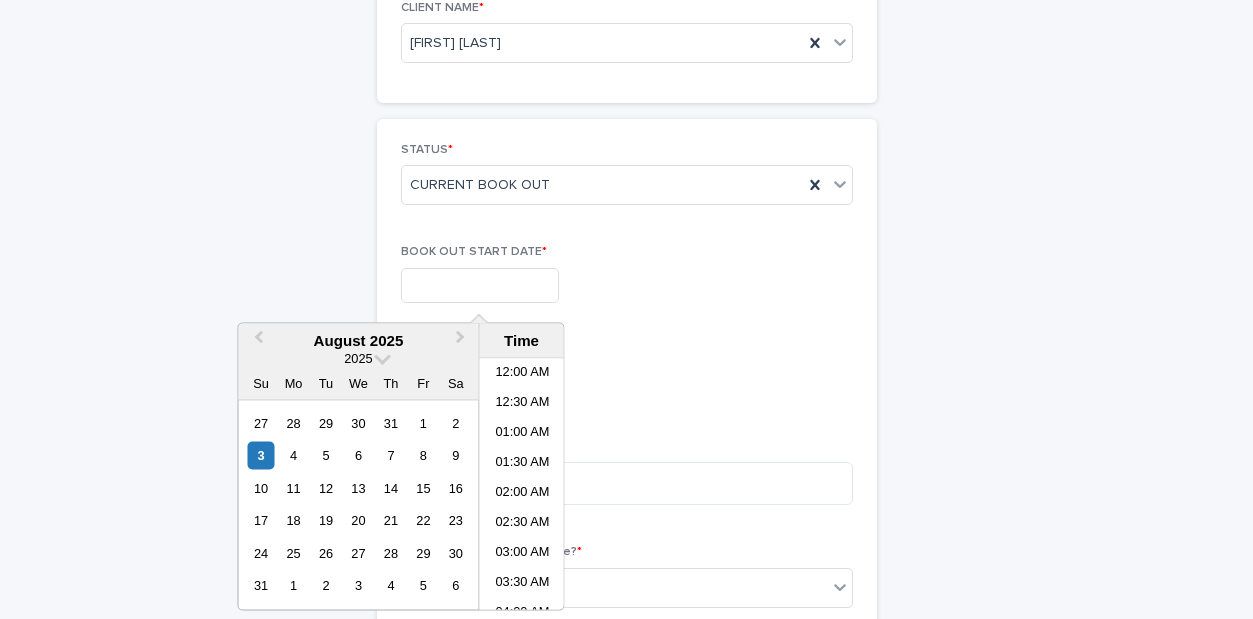 scroll, scrollTop: 1029, scrollLeft: 0, axis: vertical 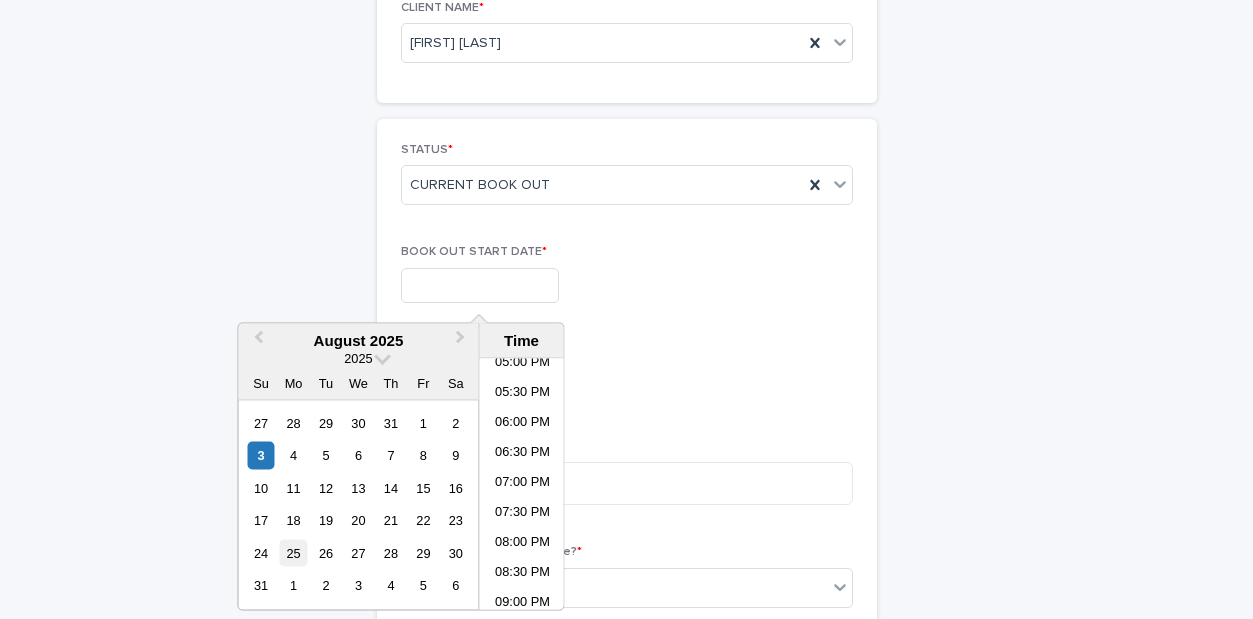 click on "25" at bounding box center [293, 552] 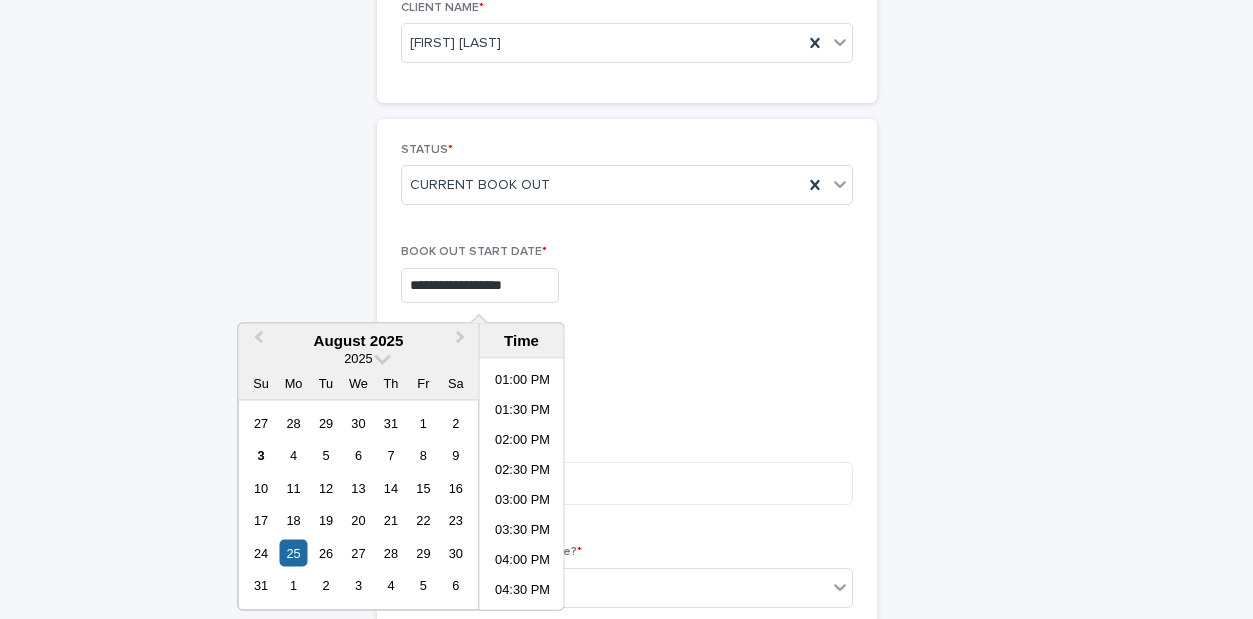 scroll, scrollTop: 807, scrollLeft: 0, axis: vertical 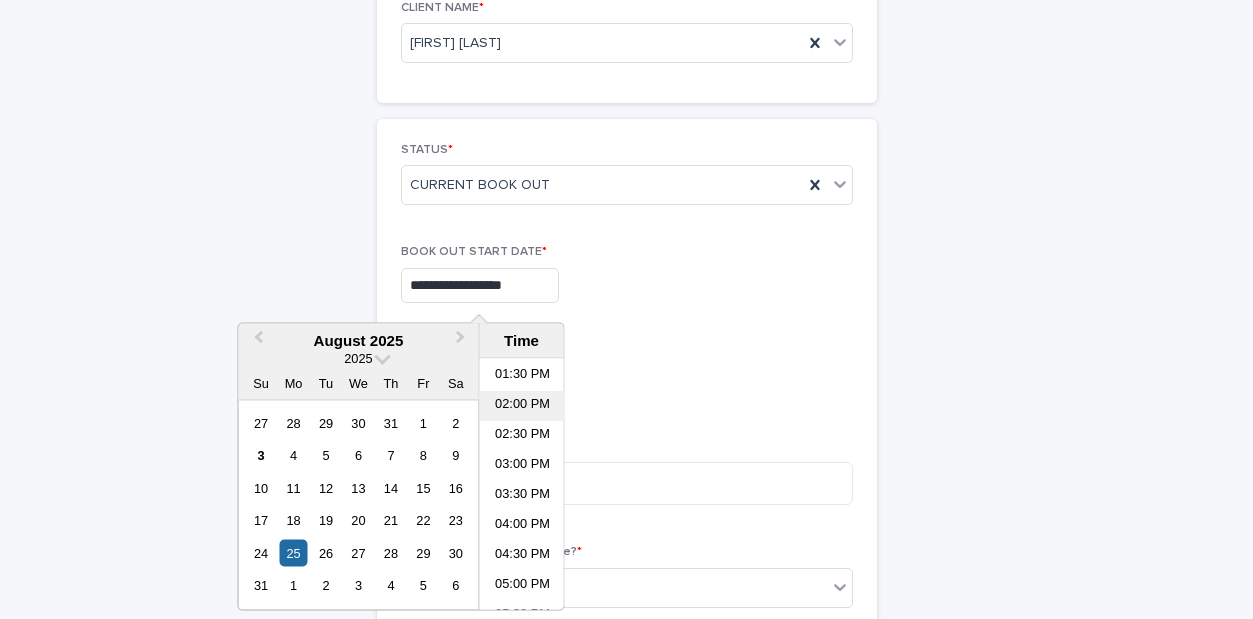 click on "02:00 PM" at bounding box center [522, 407] 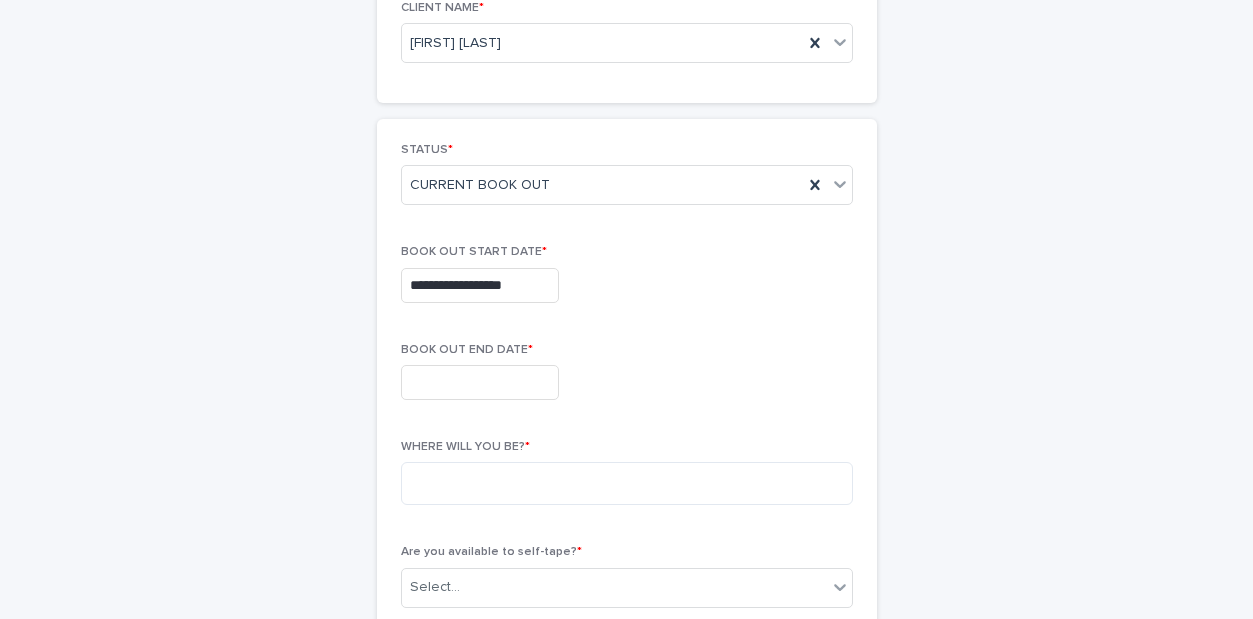type on "**********" 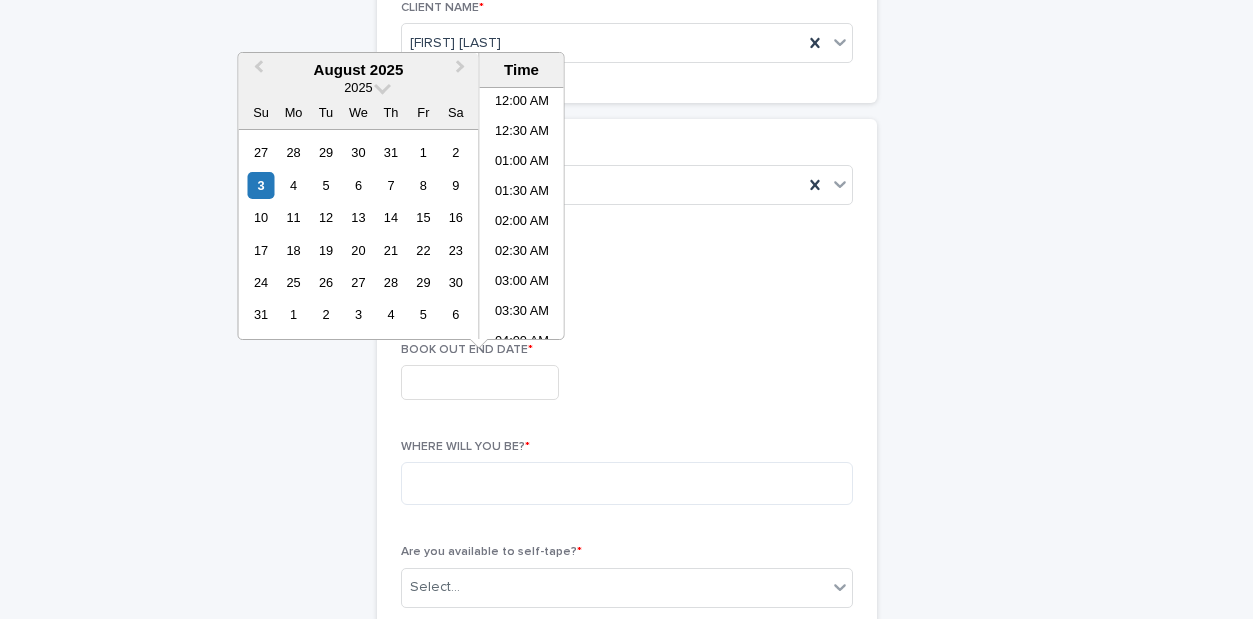 scroll, scrollTop: 1029, scrollLeft: 0, axis: vertical 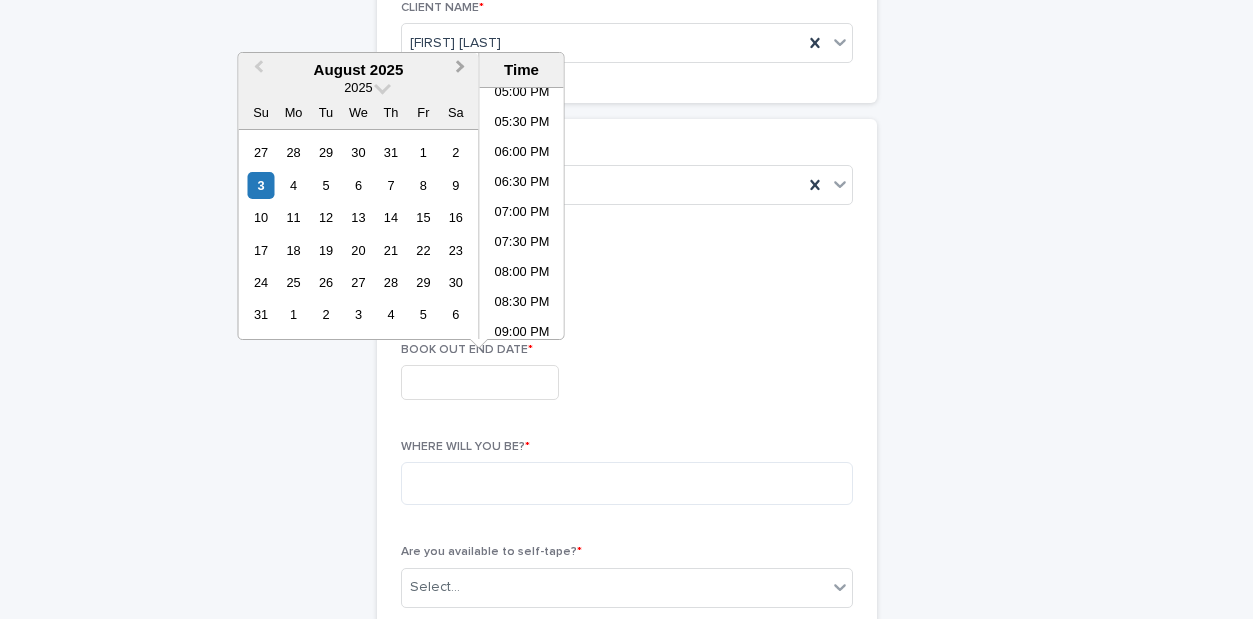 click on "Next Month" at bounding box center [461, 69] 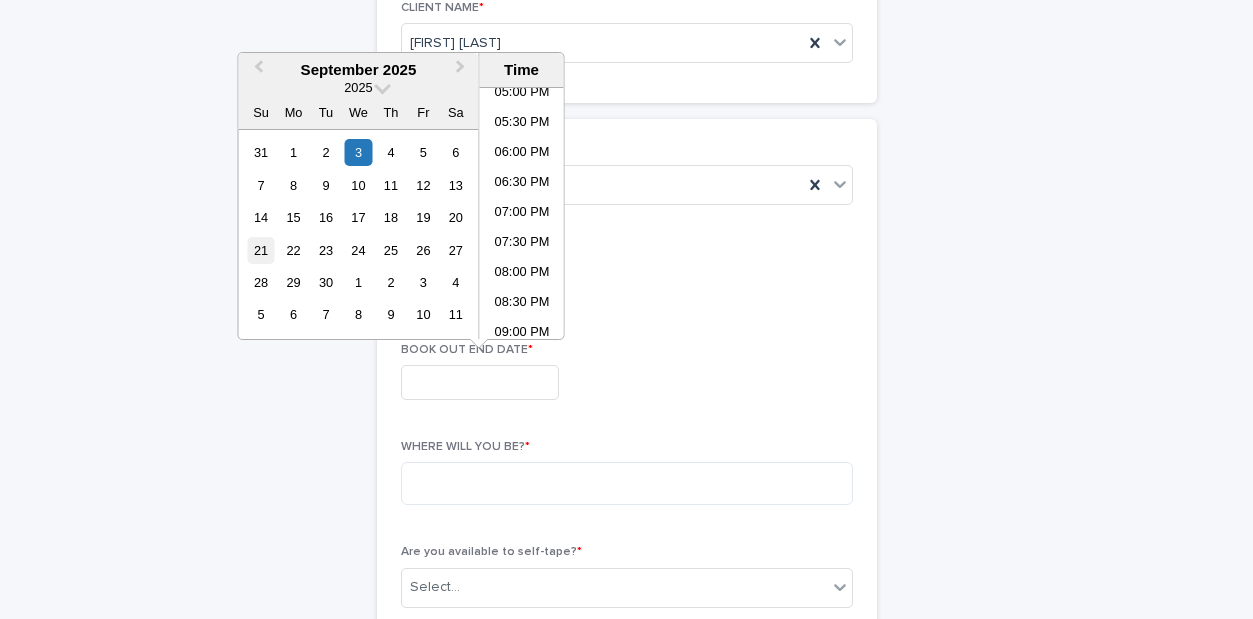 click on "21" at bounding box center (260, 250) 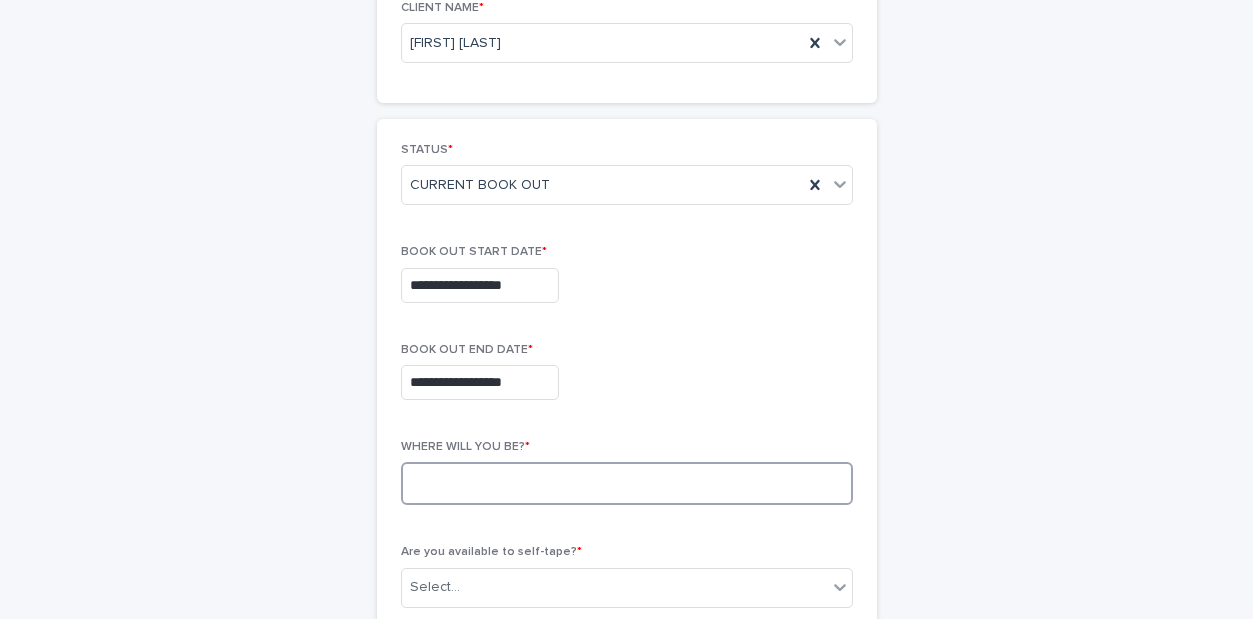 click at bounding box center (627, 483) 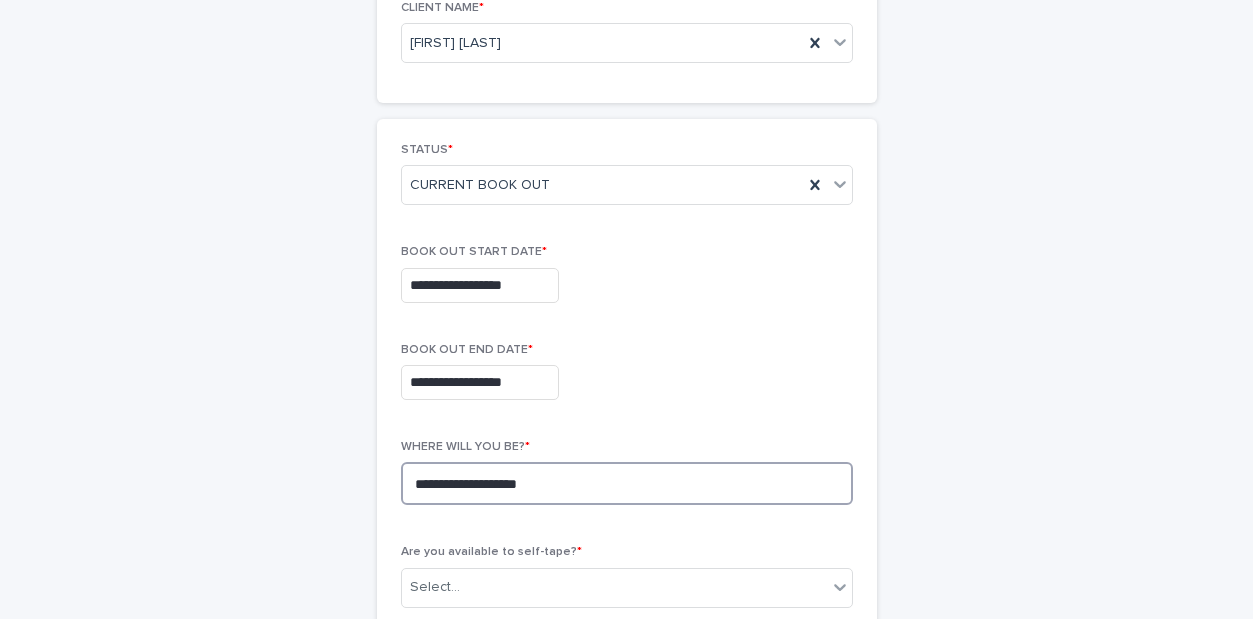 scroll, scrollTop: 246, scrollLeft: 0, axis: vertical 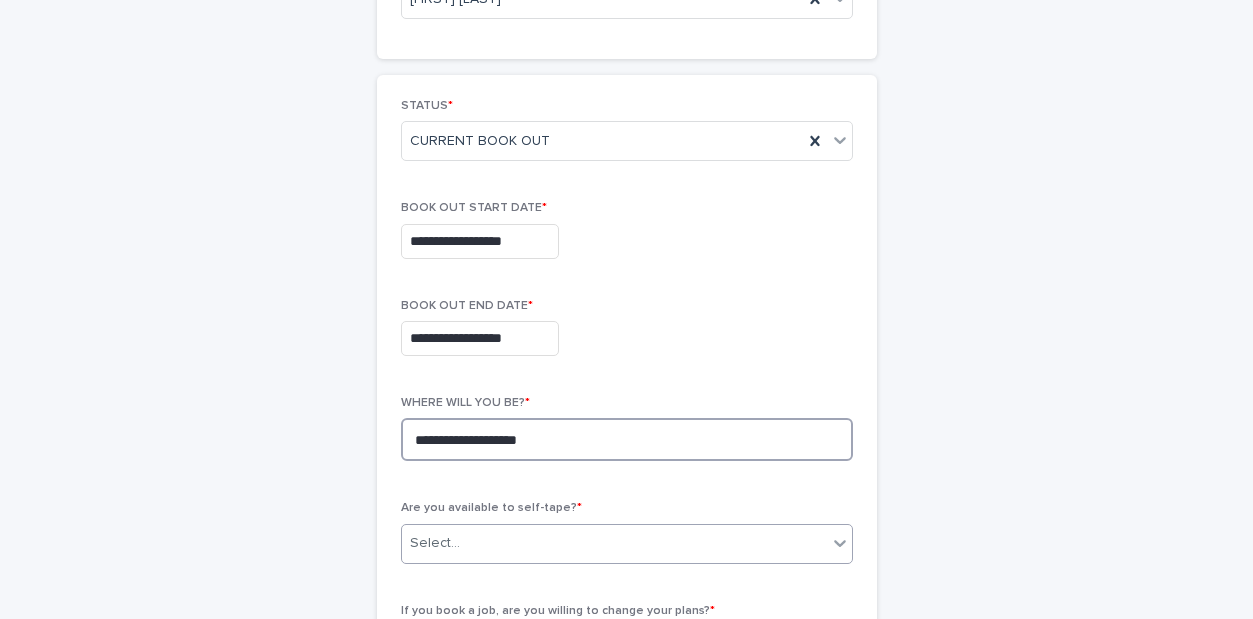 type on "**********" 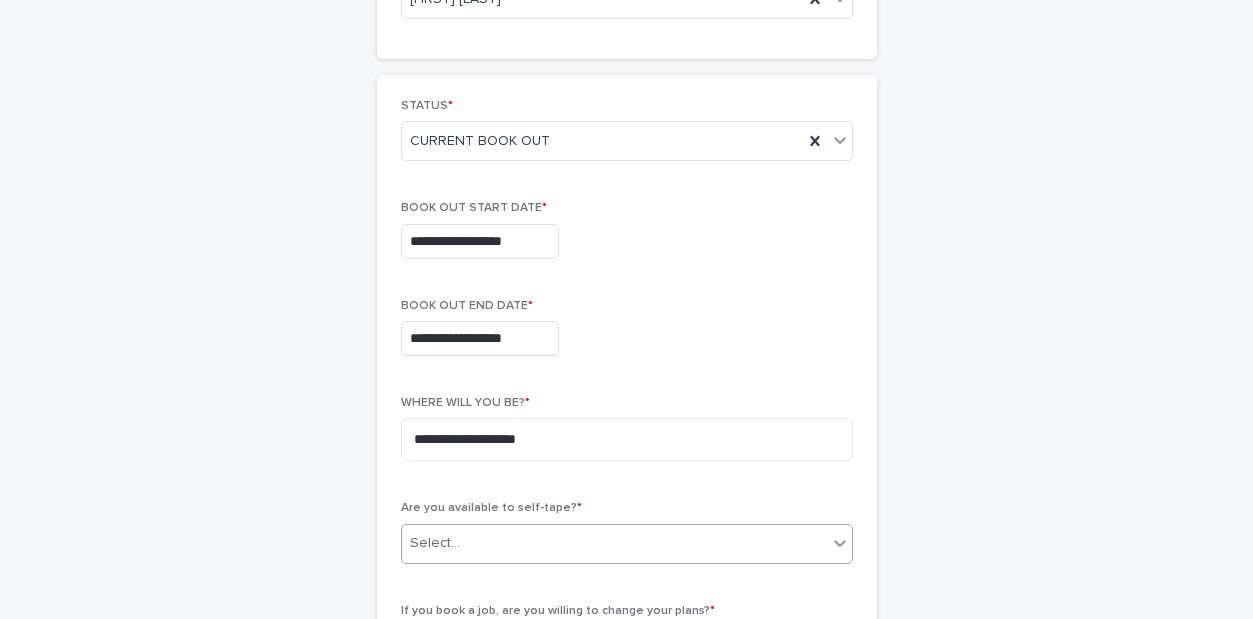 click on "Select..." at bounding box center [614, 543] 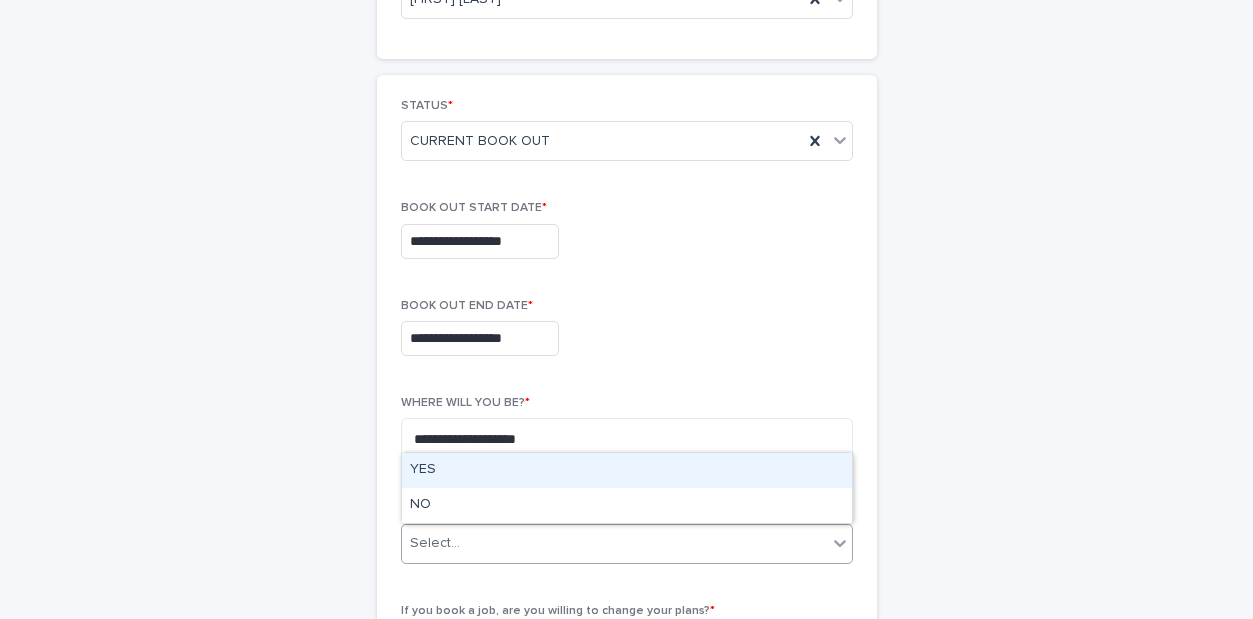 click on "YES" at bounding box center (627, 470) 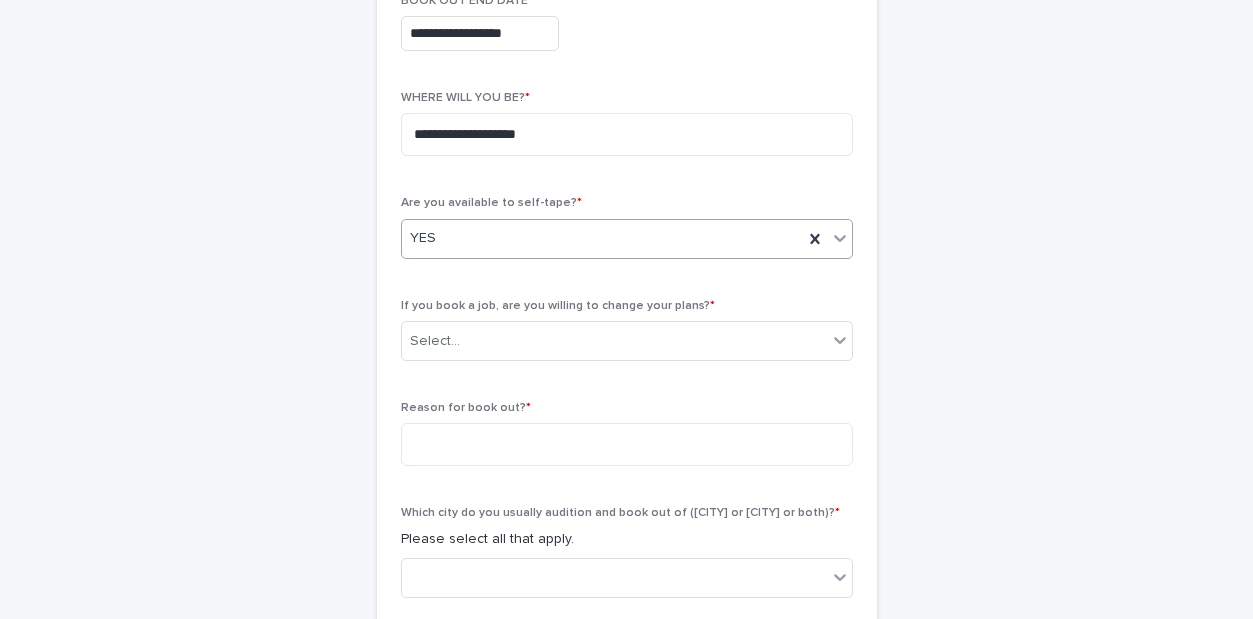 scroll, scrollTop: 549, scrollLeft: 0, axis: vertical 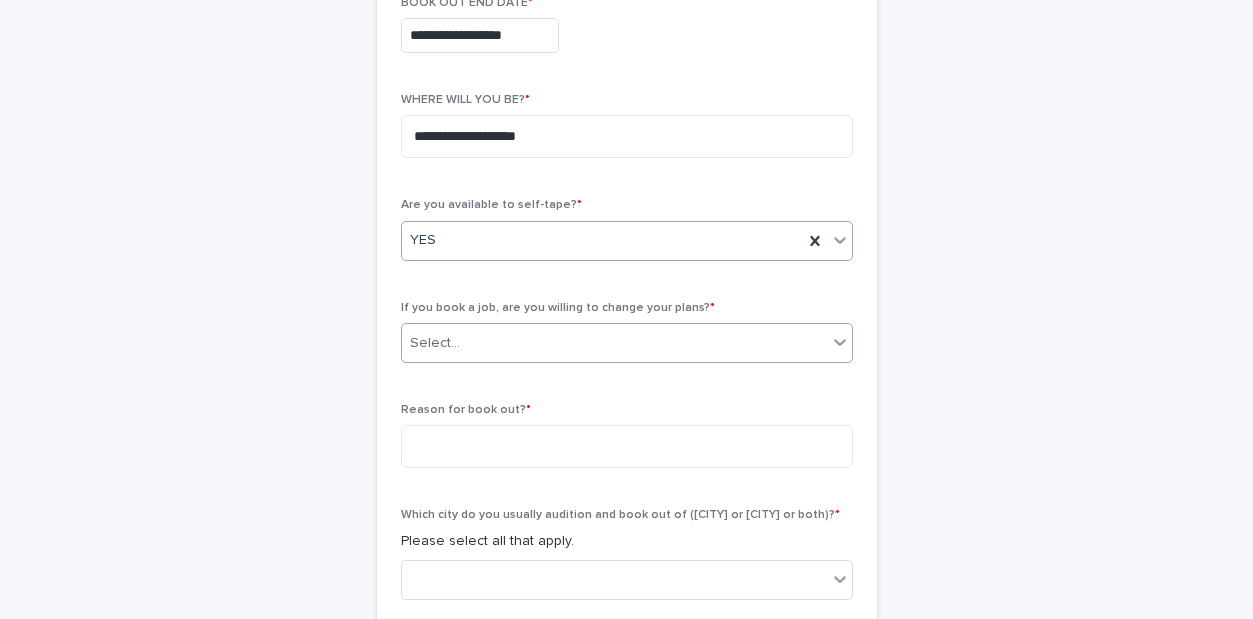 click on "Select..." at bounding box center [614, 343] 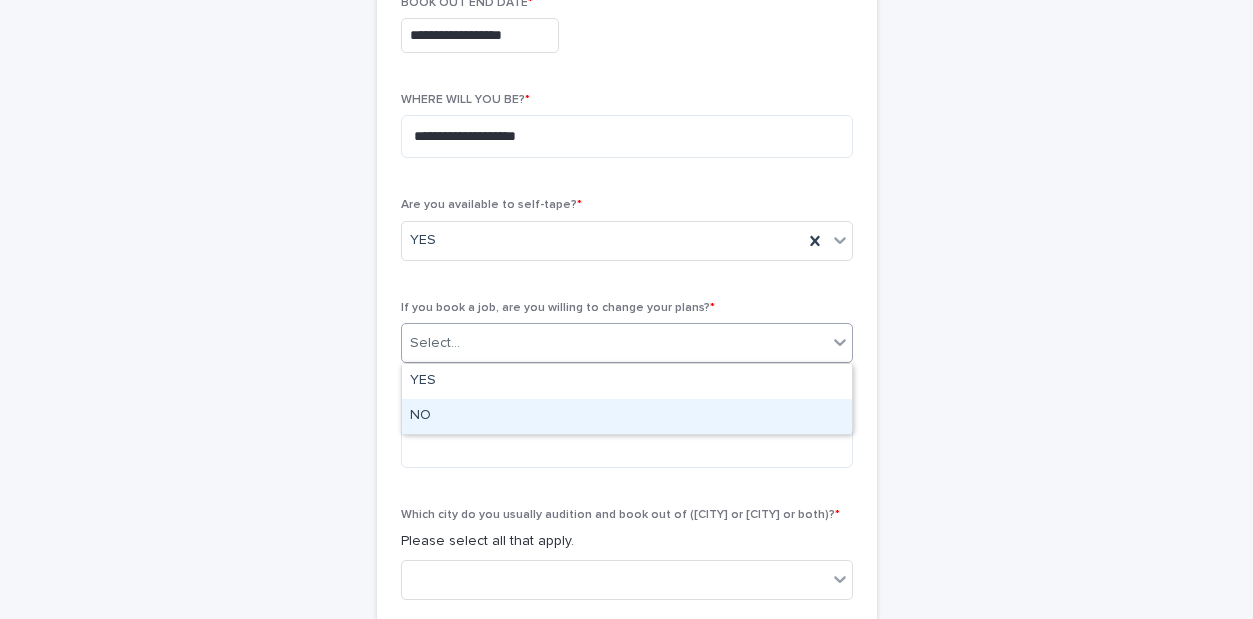 click on "NO" at bounding box center (627, 416) 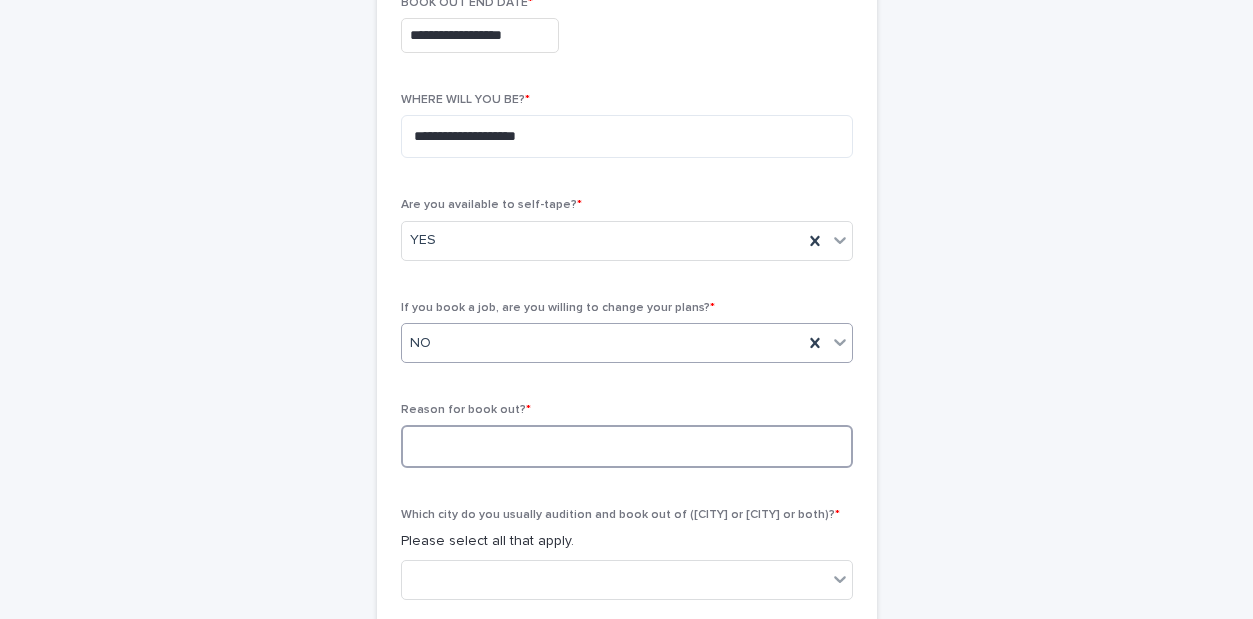 click at bounding box center [627, 446] 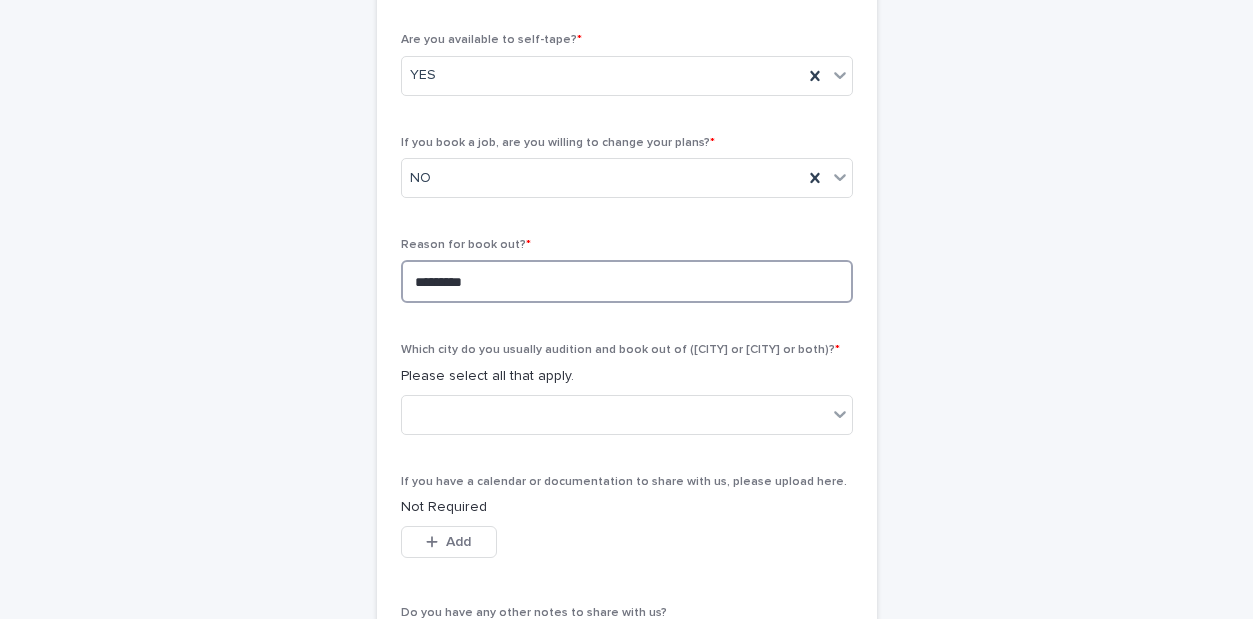 scroll, scrollTop: 729, scrollLeft: 0, axis: vertical 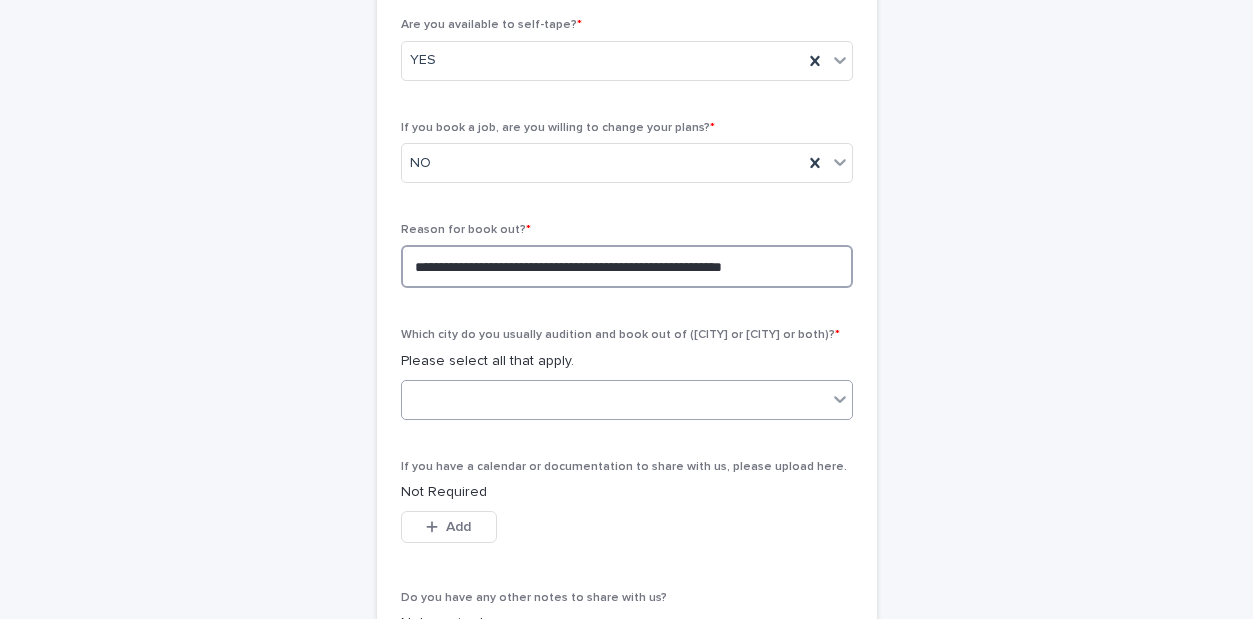 type on "**********" 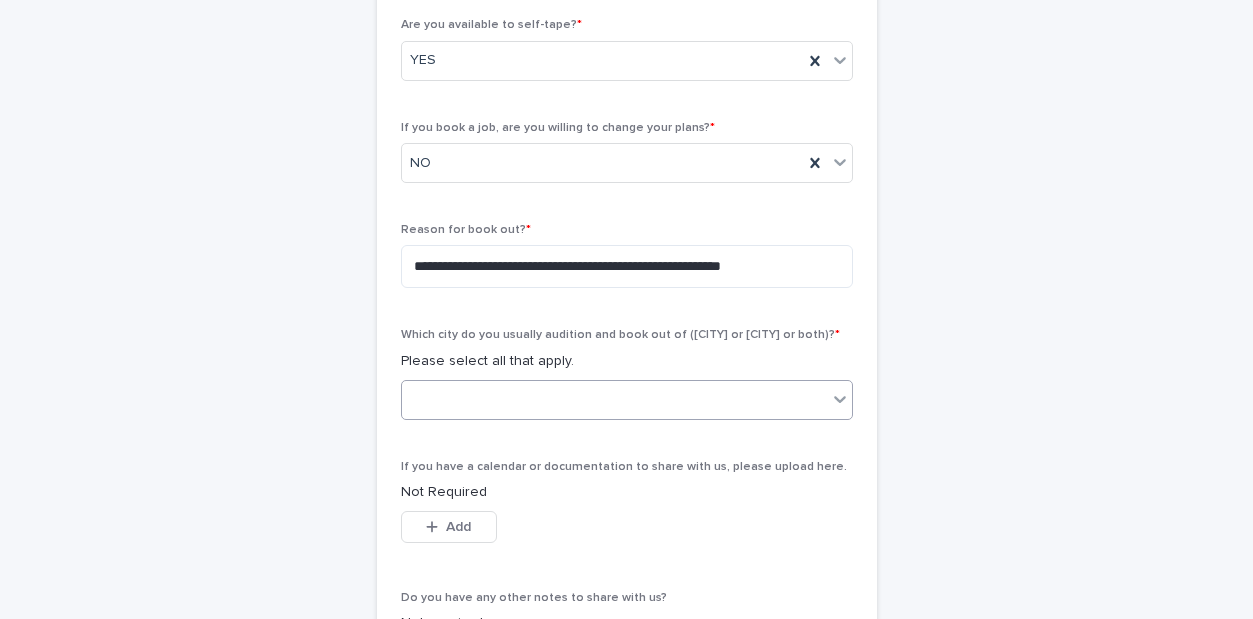 click at bounding box center [614, 399] 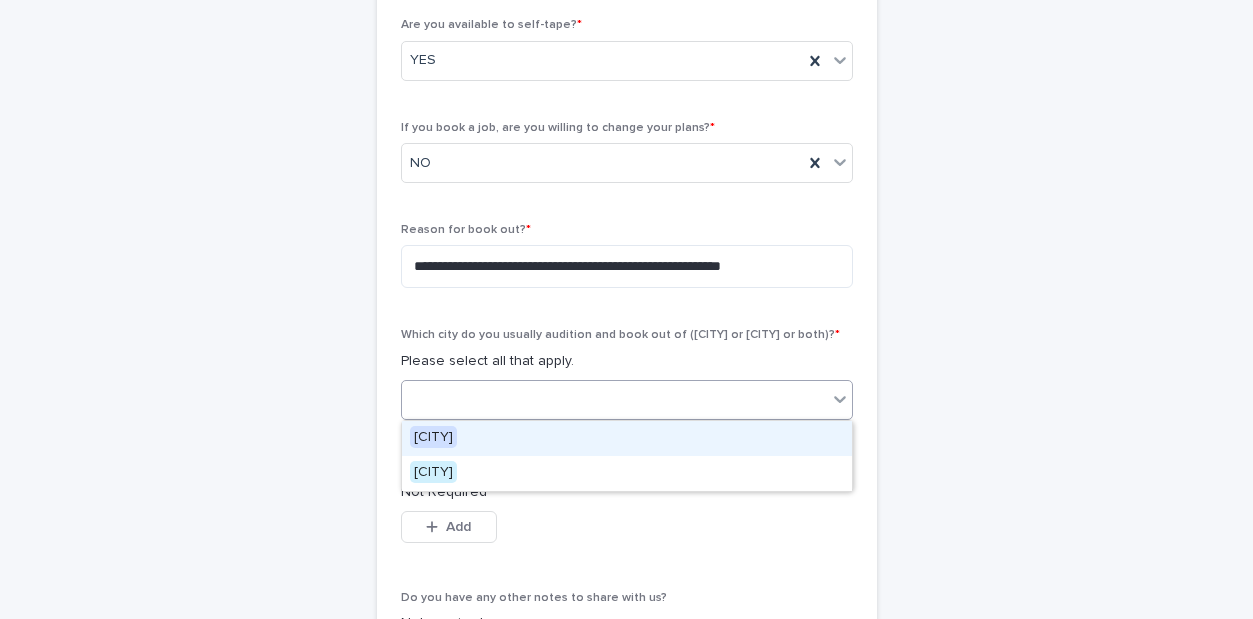 click on "[CITY]" at bounding box center [433, 437] 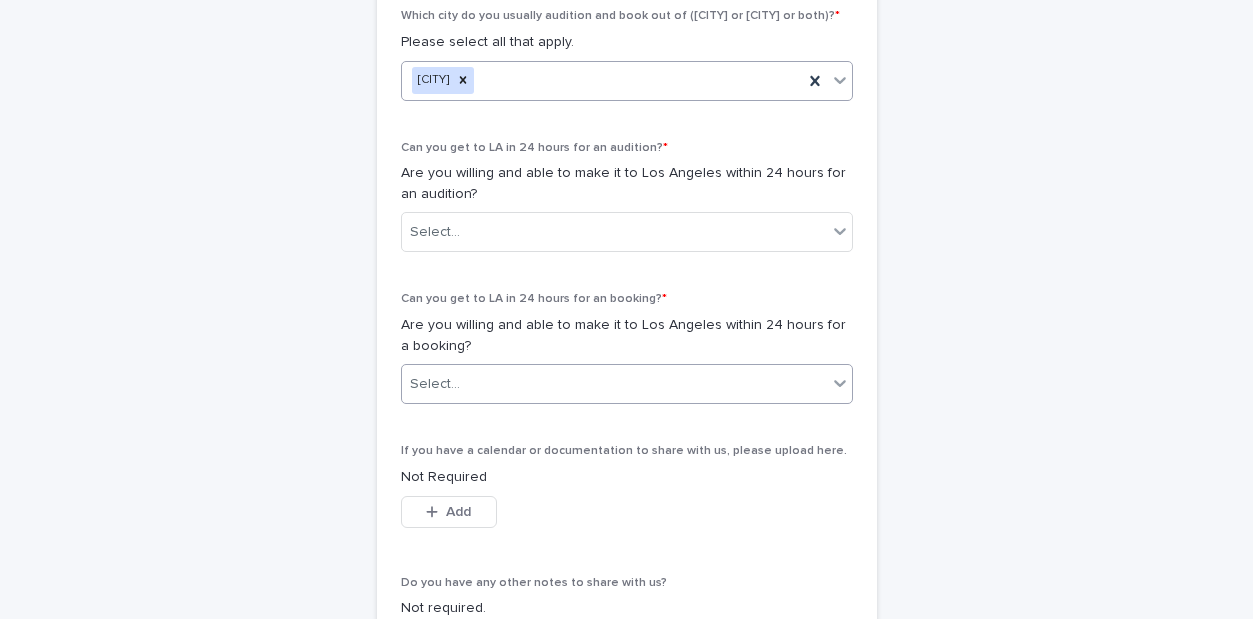 scroll, scrollTop: 1044, scrollLeft: 0, axis: vertical 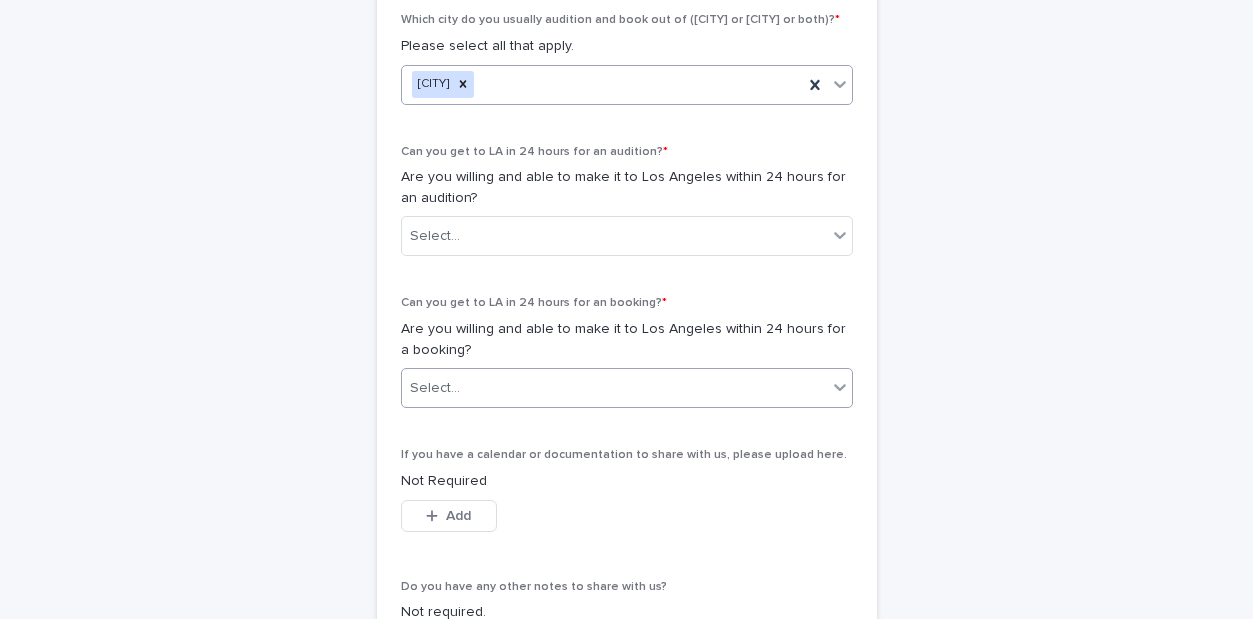 click on "Select..." at bounding box center [435, 388] 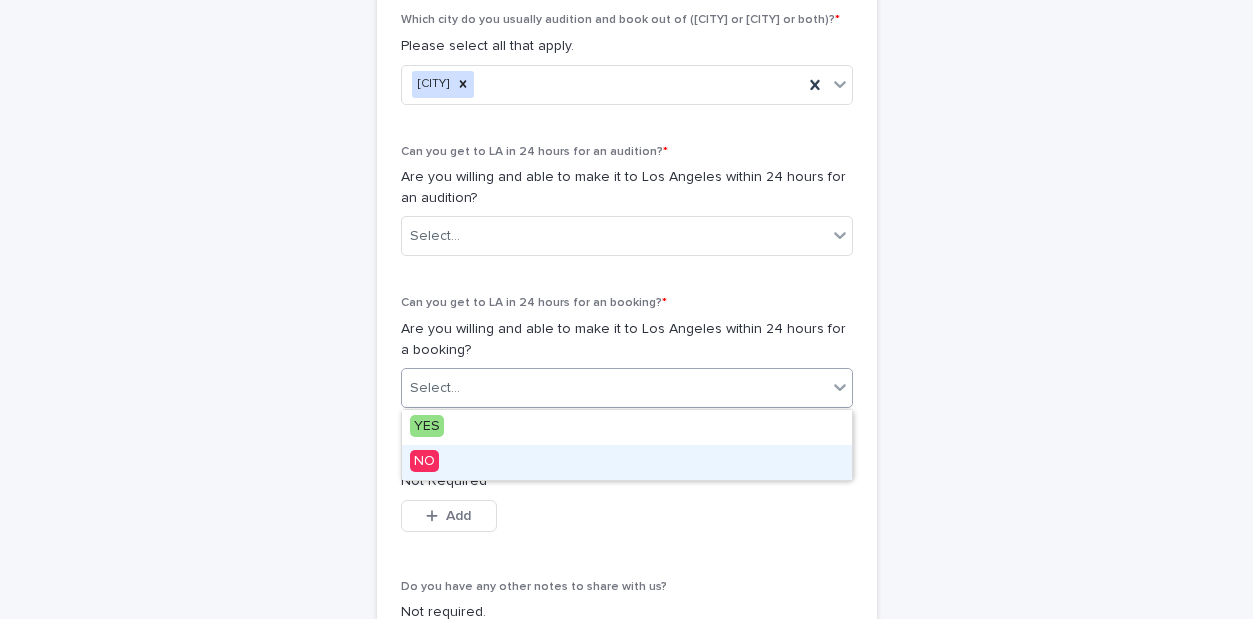 click on "NO" at bounding box center (424, 461) 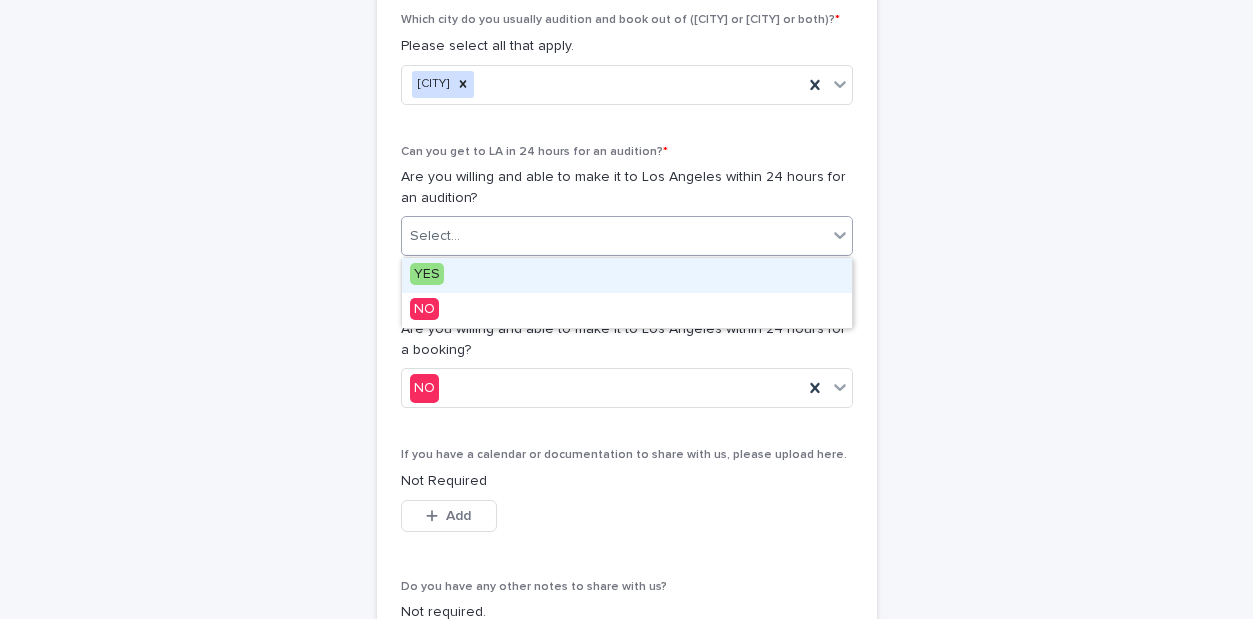 click on "Select..." at bounding box center [614, 236] 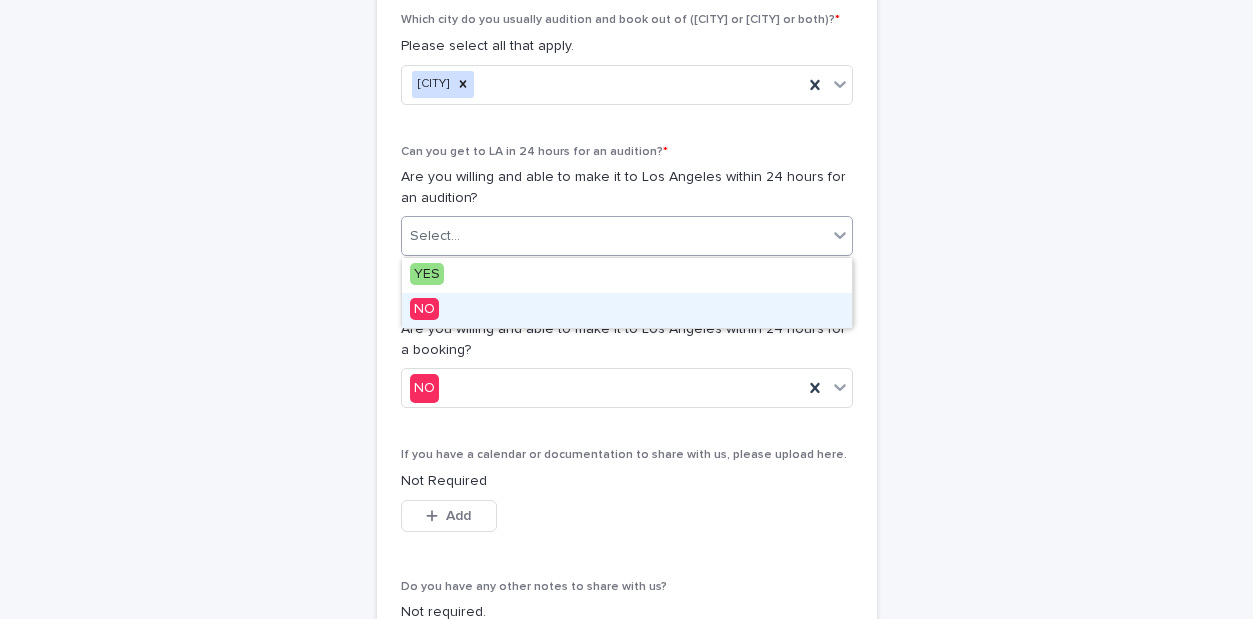 click on "NO" at bounding box center (424, 309) 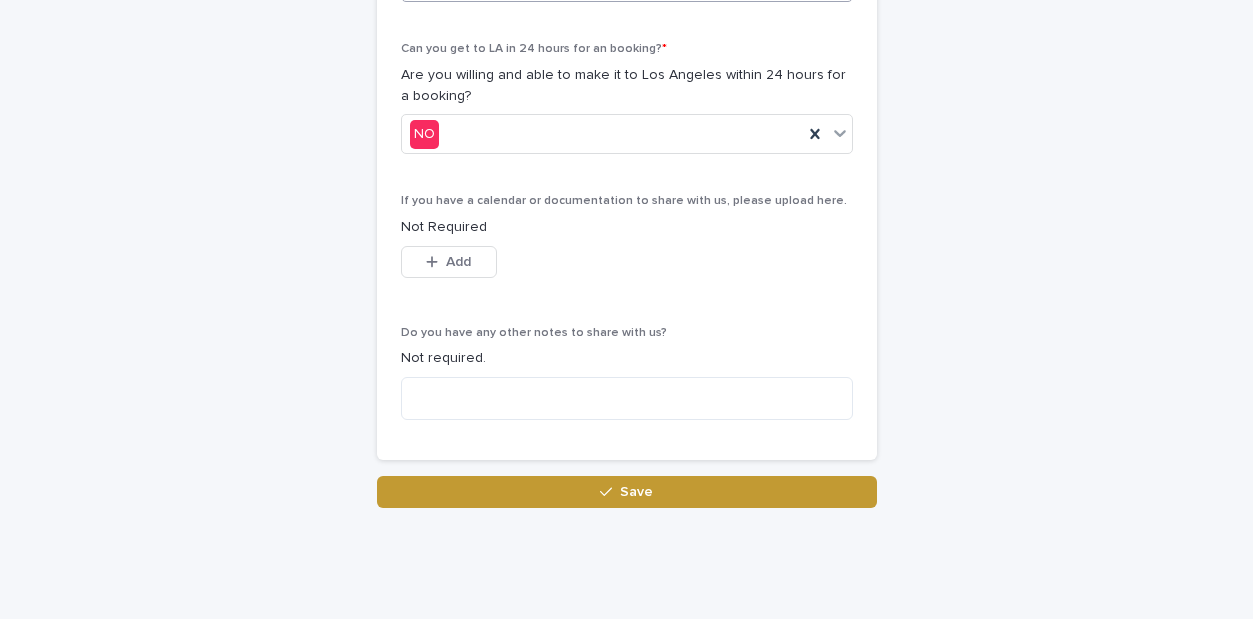 scroll, scrollTop: 1297, scrollLeft: 0, axis: vertical 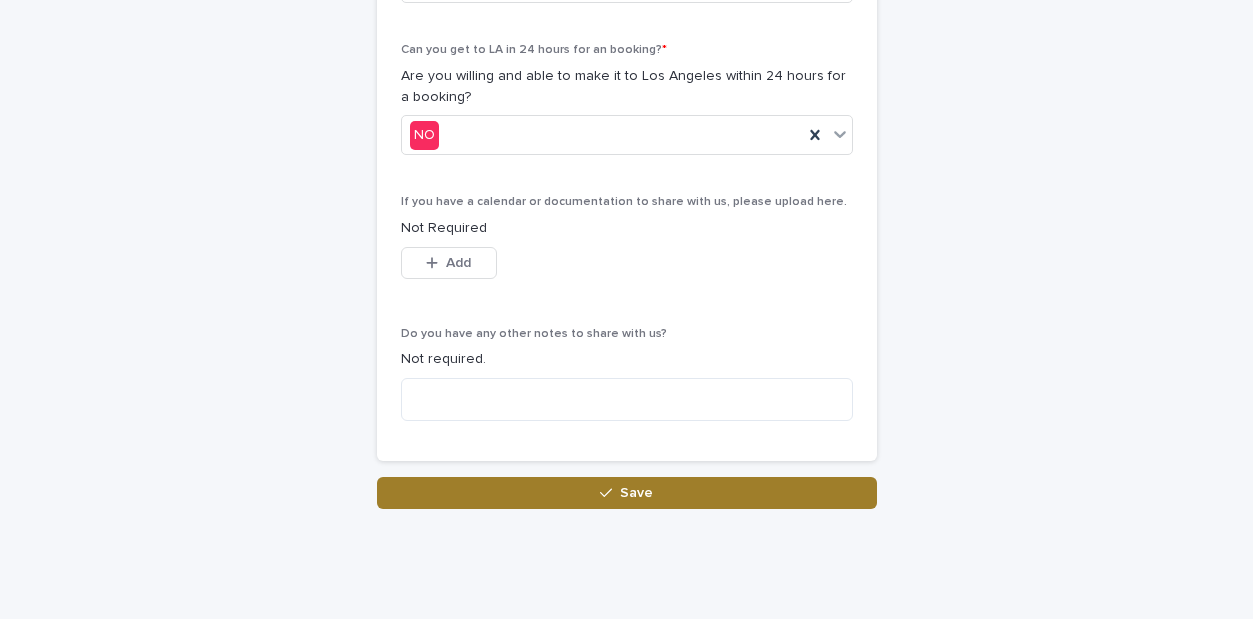 click on "Save" at bounding box center [627, 493] 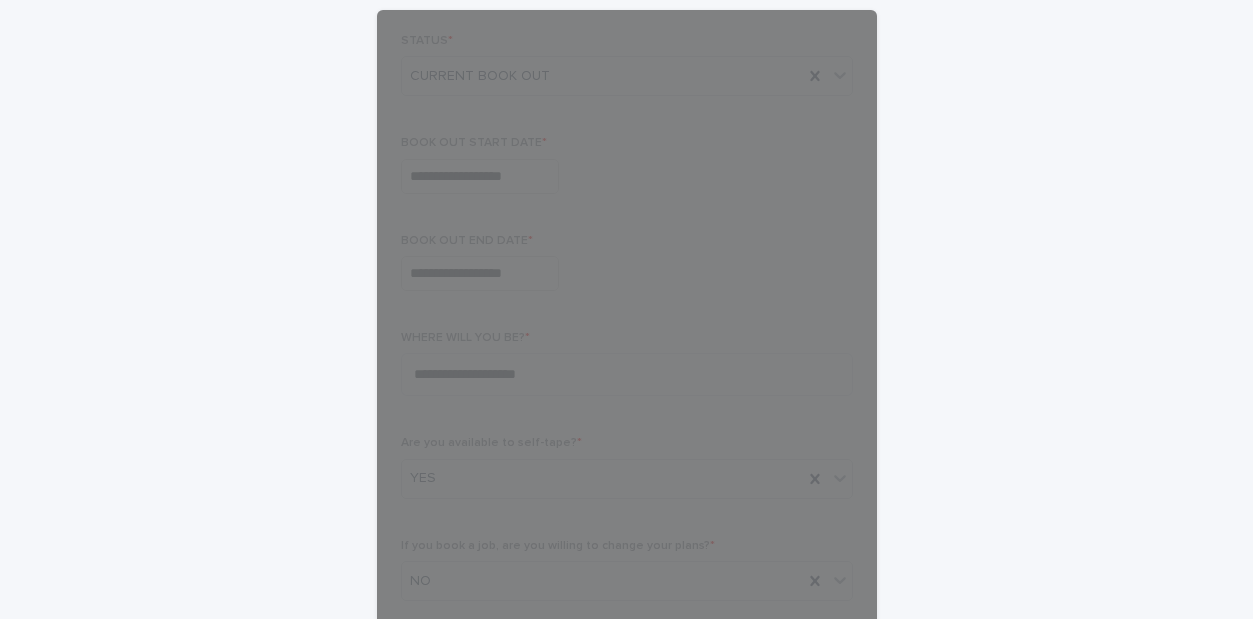 scroll, scrollTop: 0, scrollLeft: 0, axis: both 